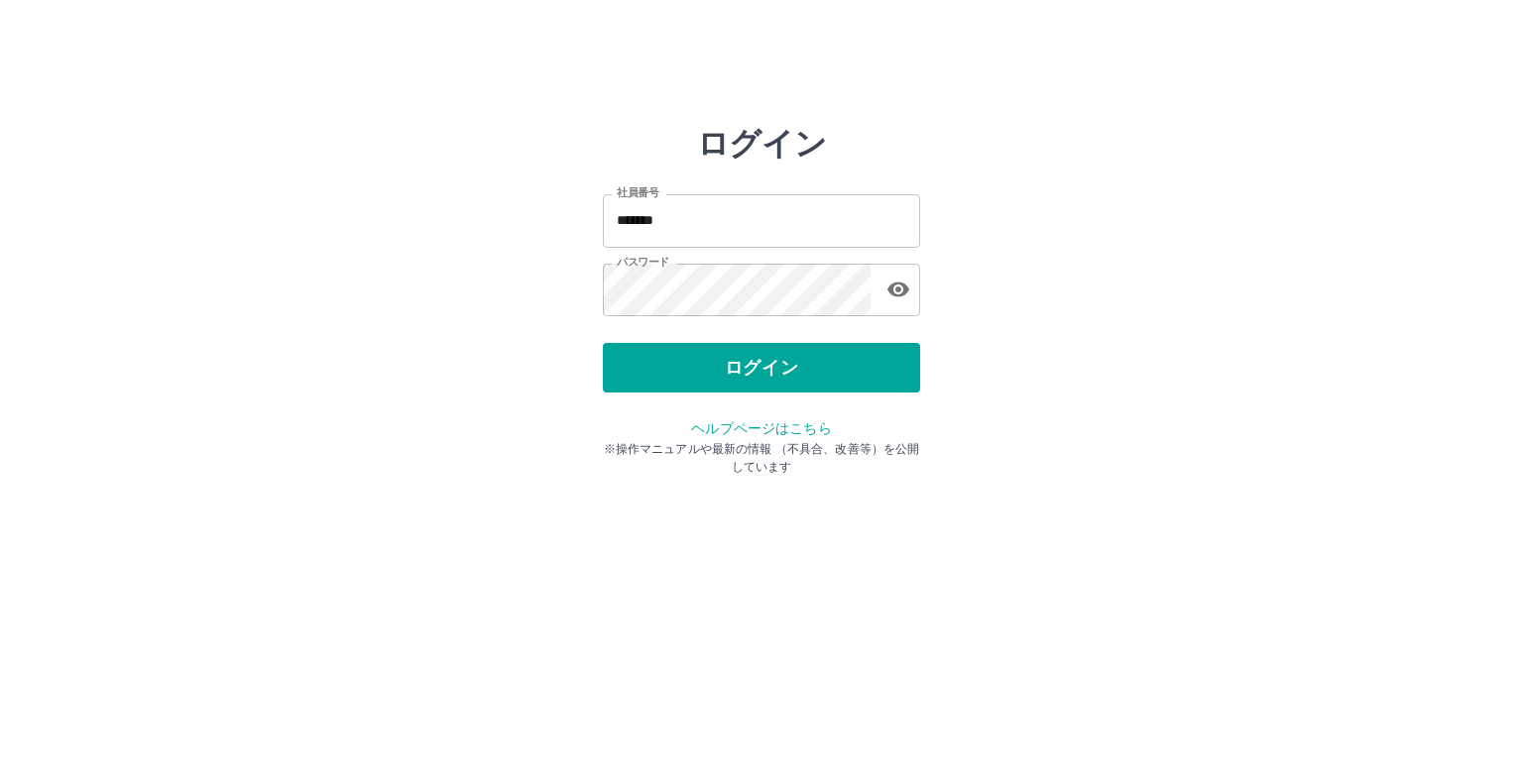 scroll, scrollTop: 0, scrollLeft: 0, axis: both 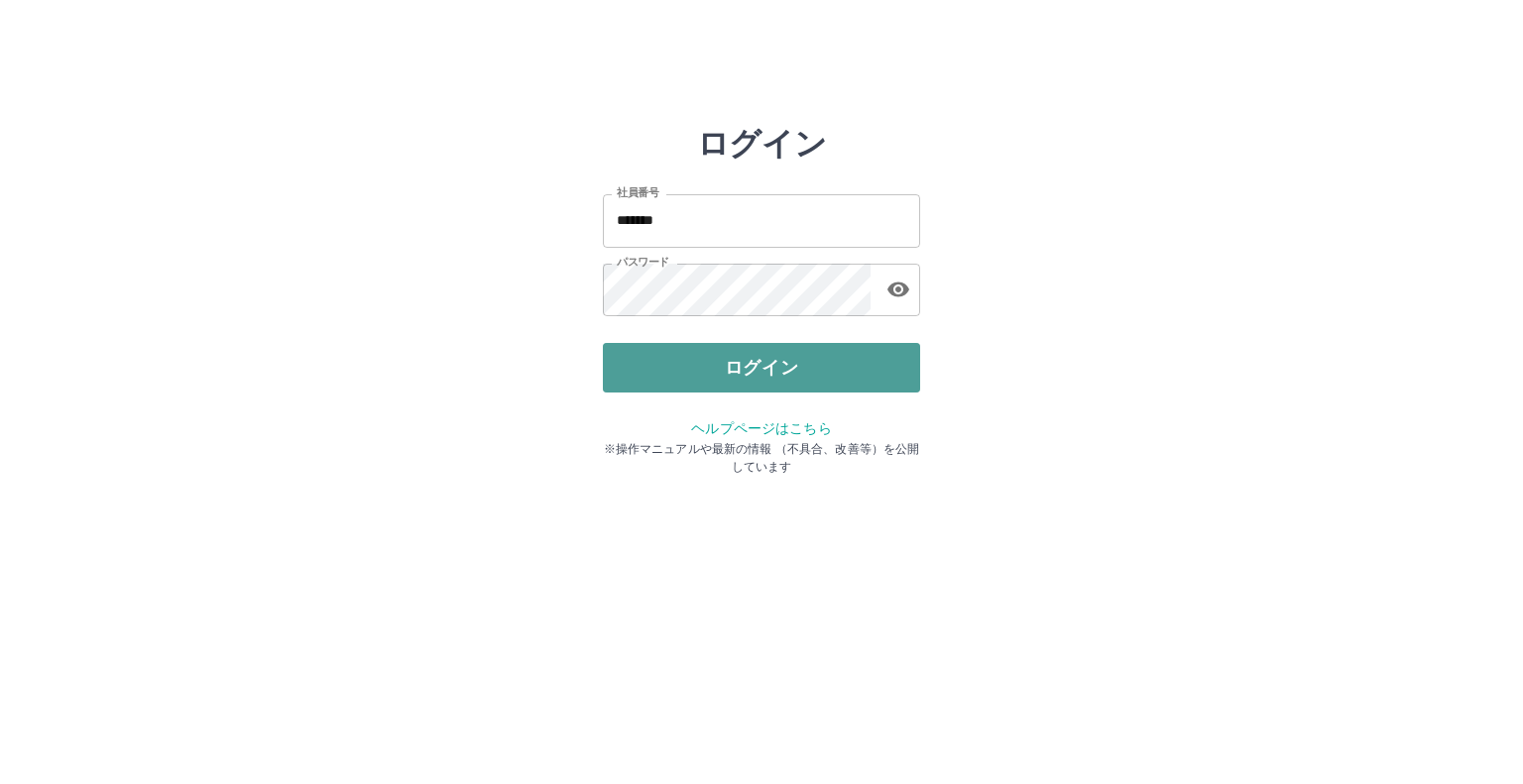 click on "ログイン" at bounding box center [762, 368] 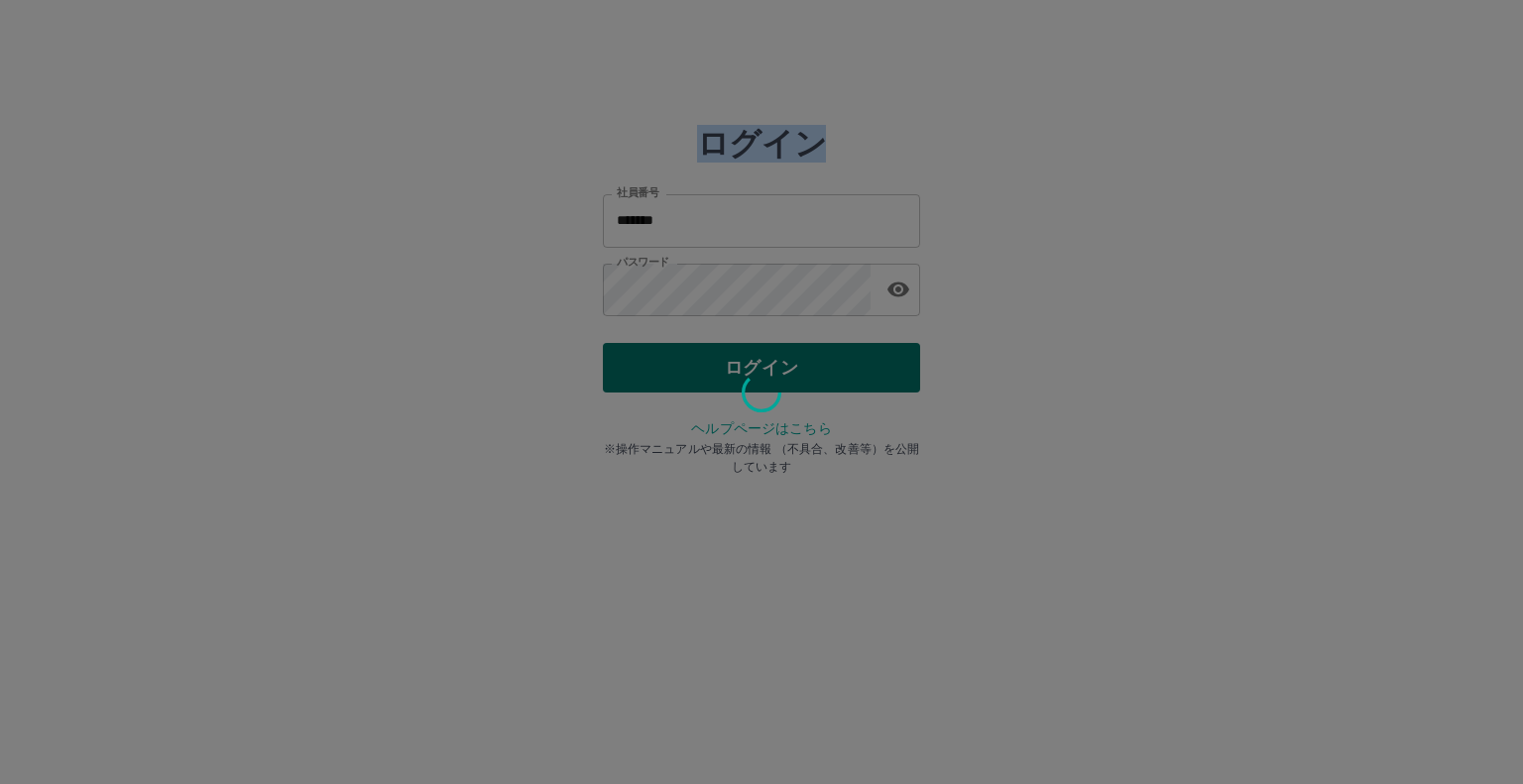 click at bounding box center [762, 392] 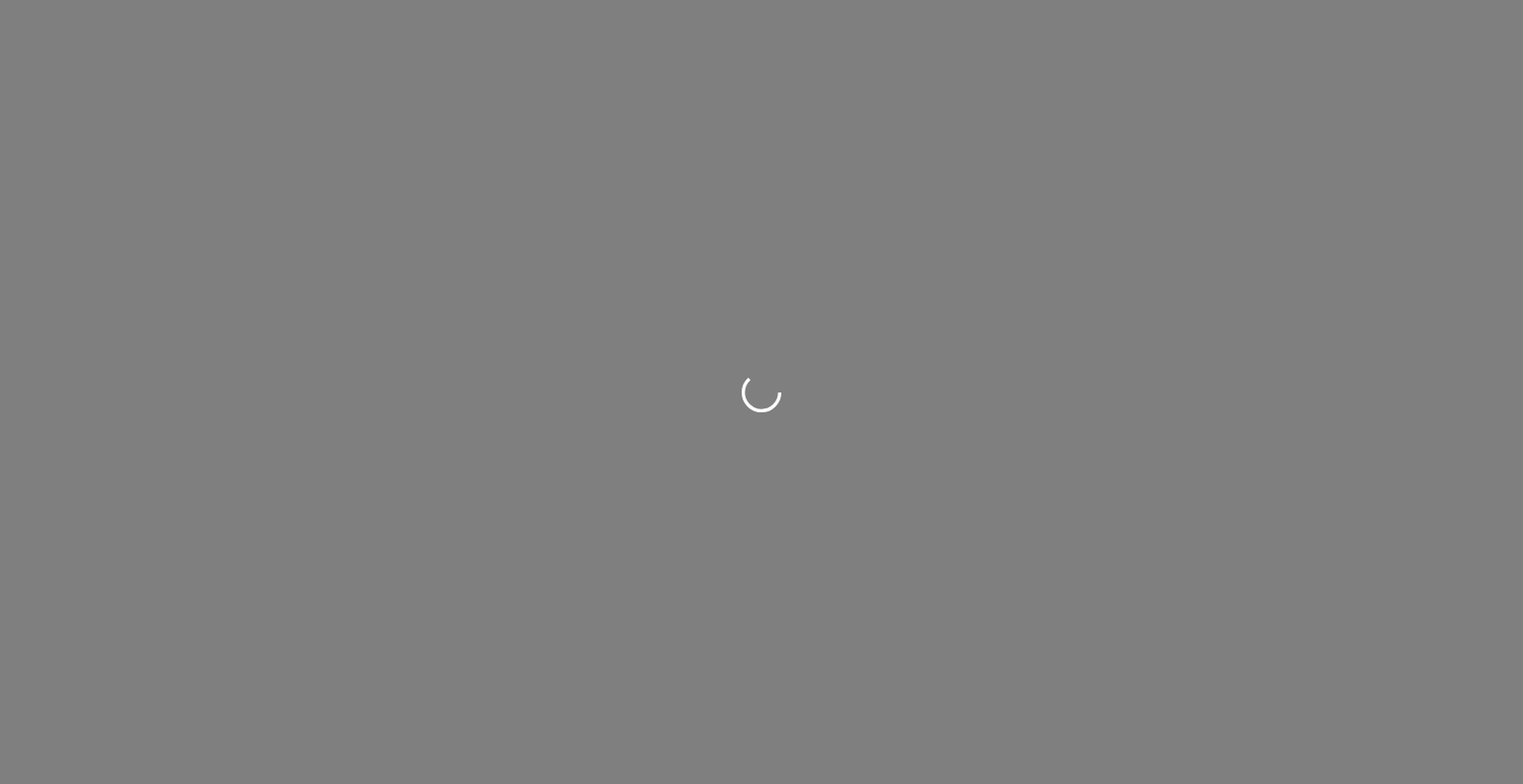 scroll, scrollTop: 0, scrollLeft: 0, axis: both 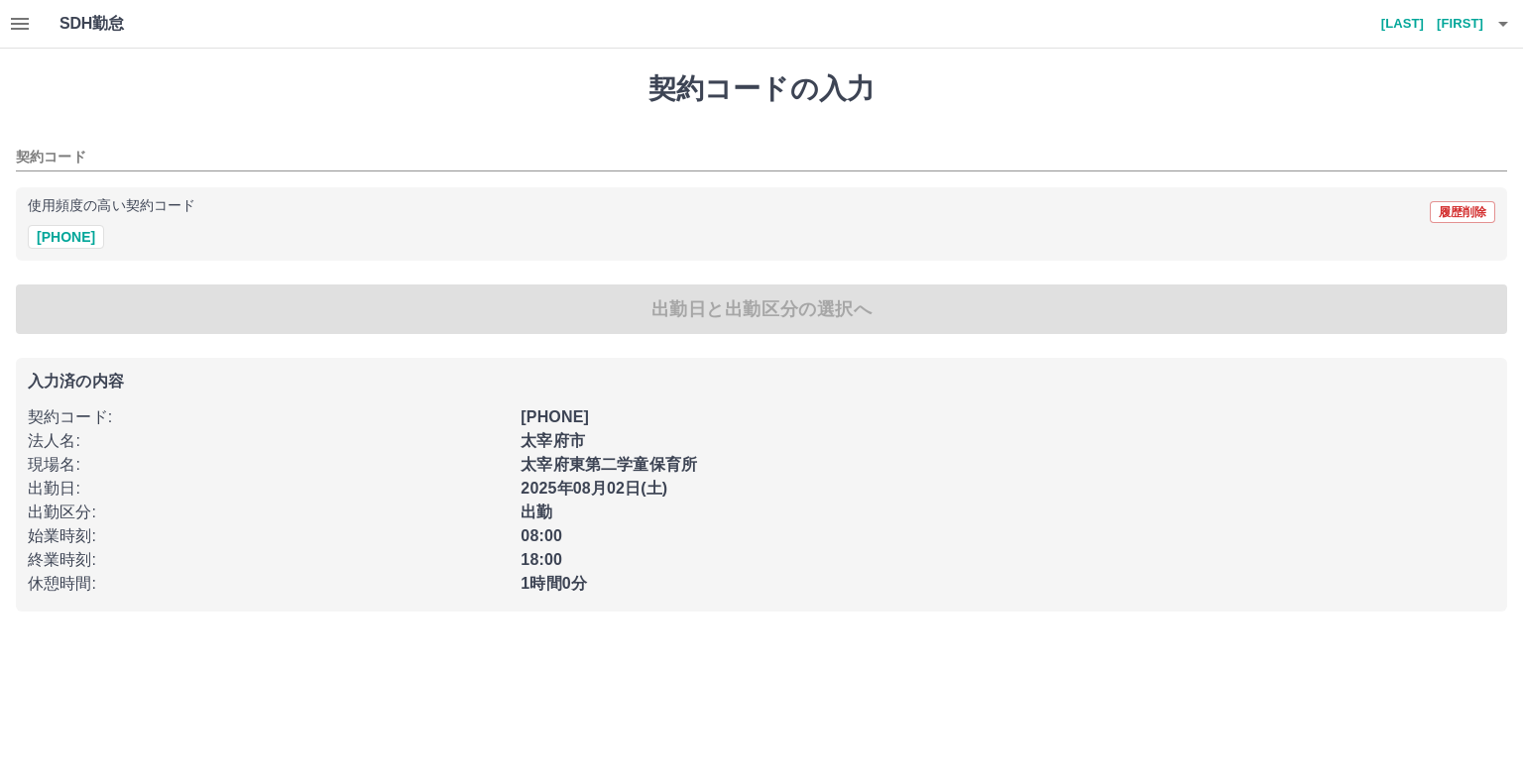 type on "********" 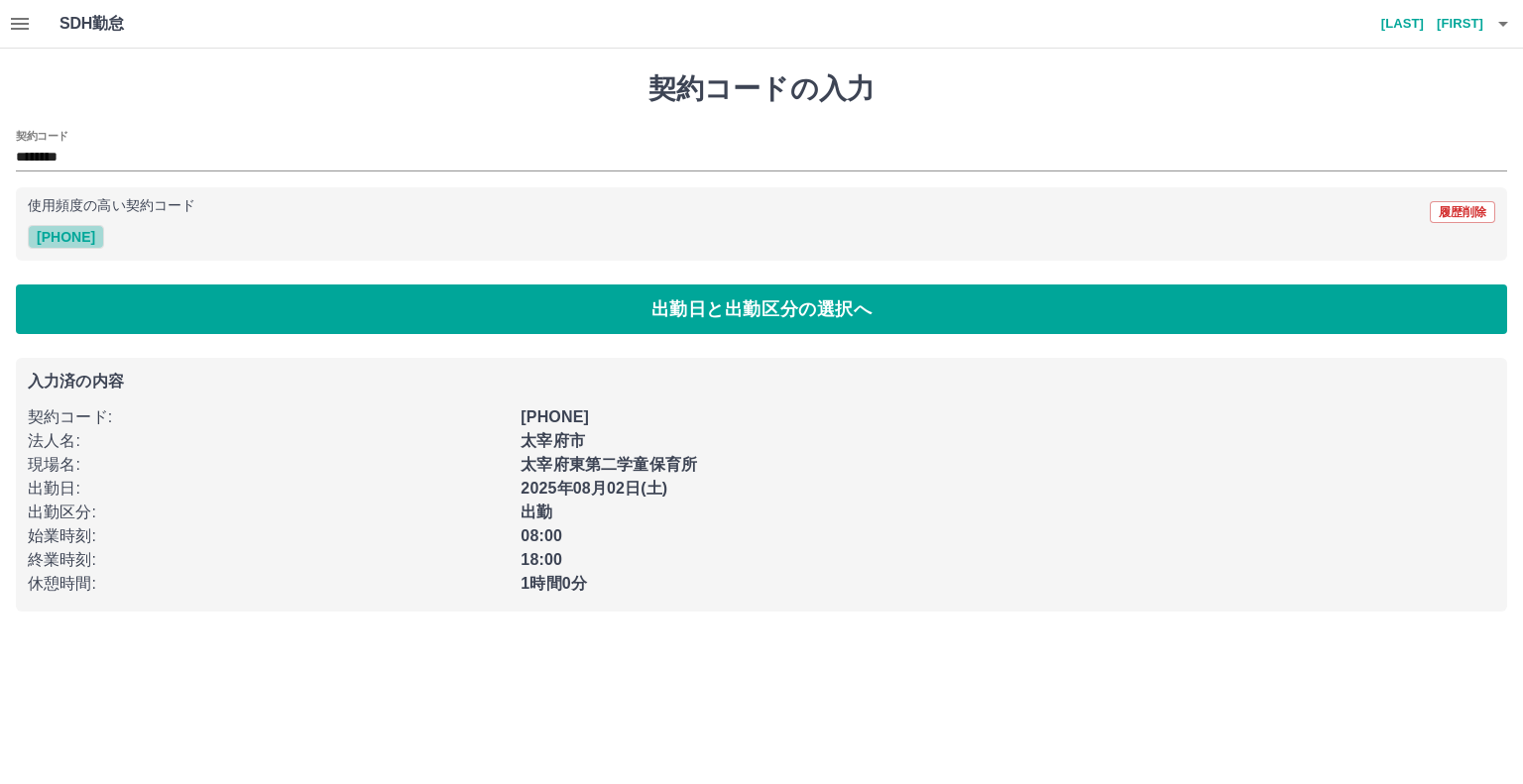 click on "[PHONE]" at bounding box center (65, 237) 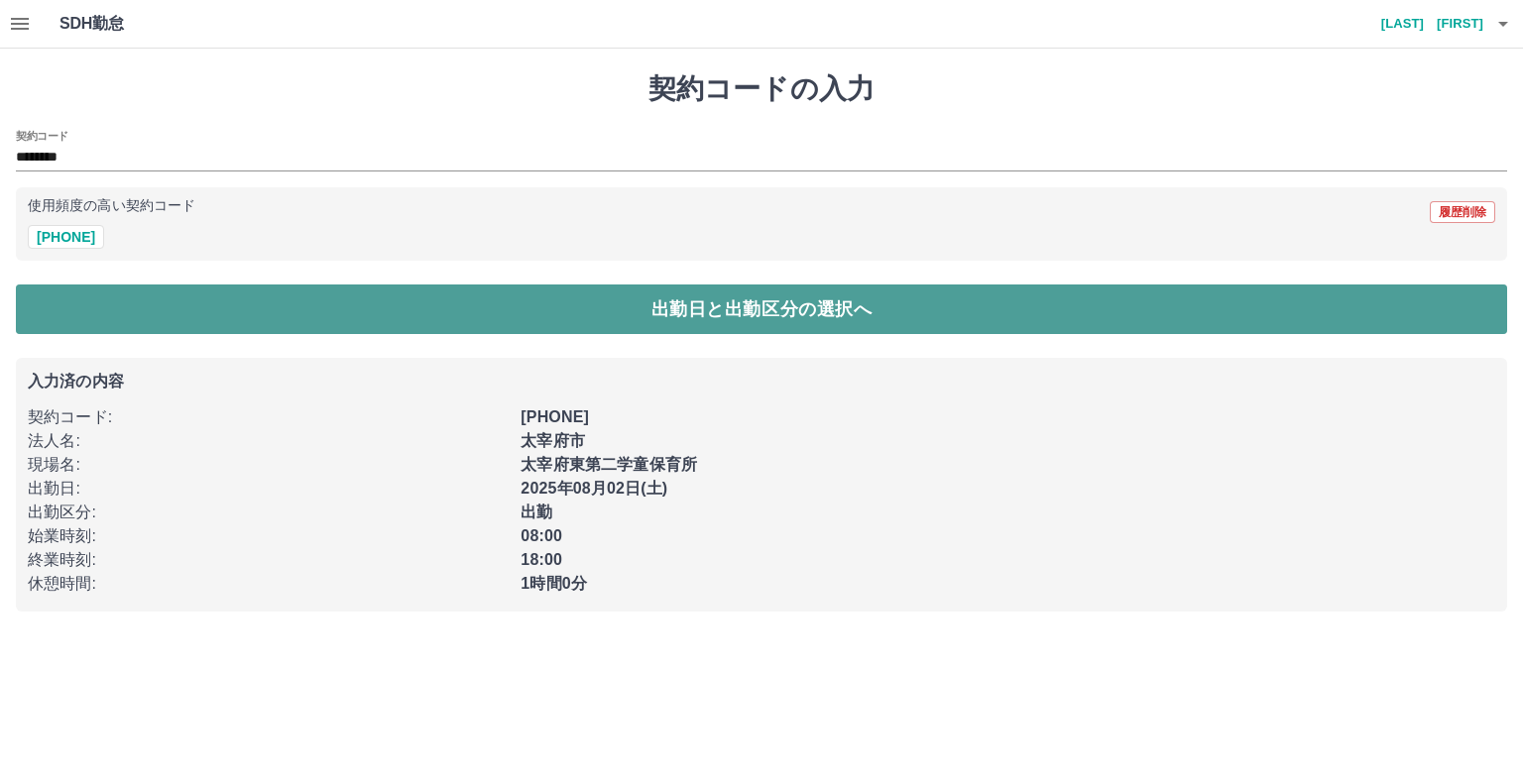click on "出勤日と出勤区分の選択へ" at bounding box center (762, 309) 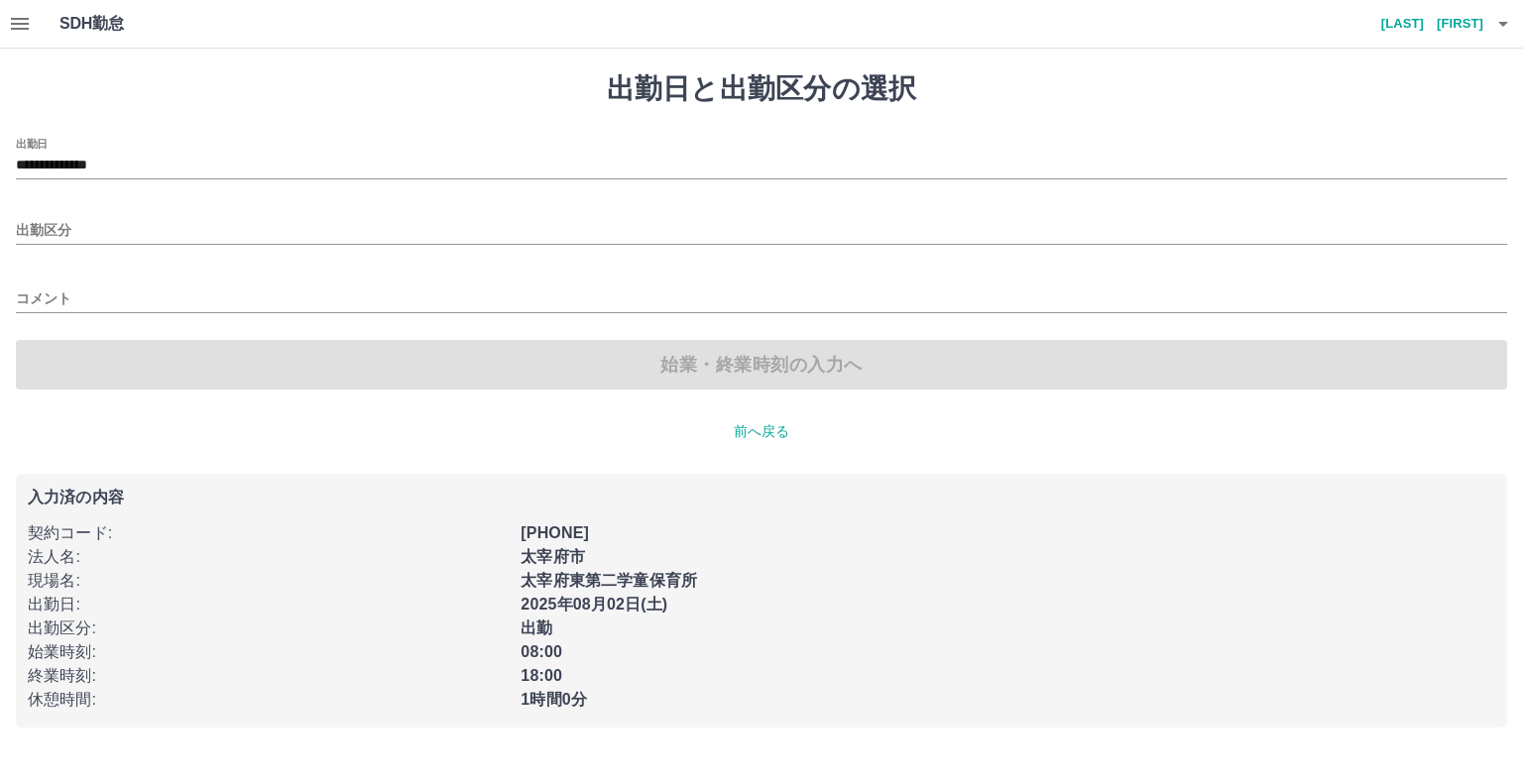 type on "**********" 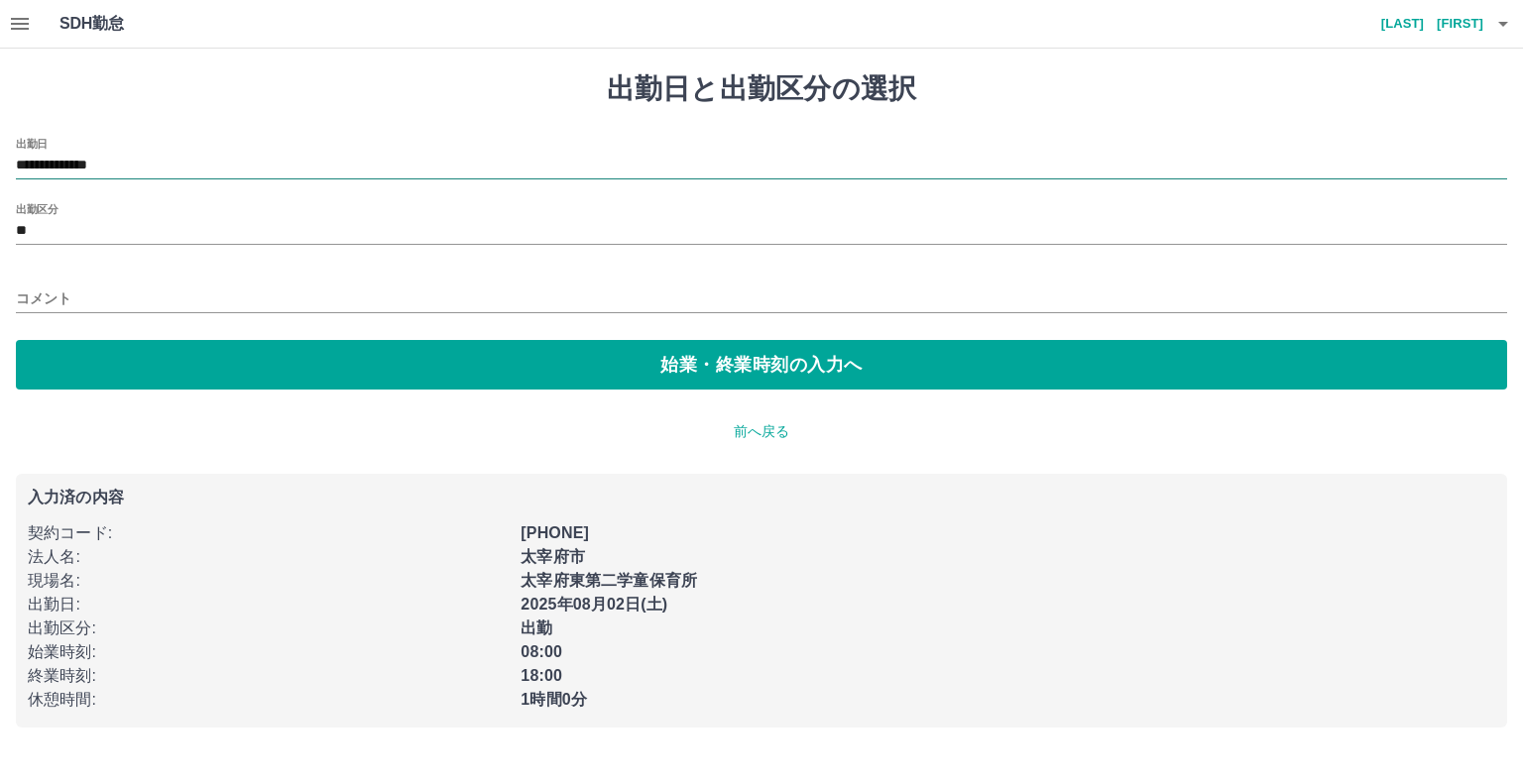 click on "**********" at bounding box center (762, 166) 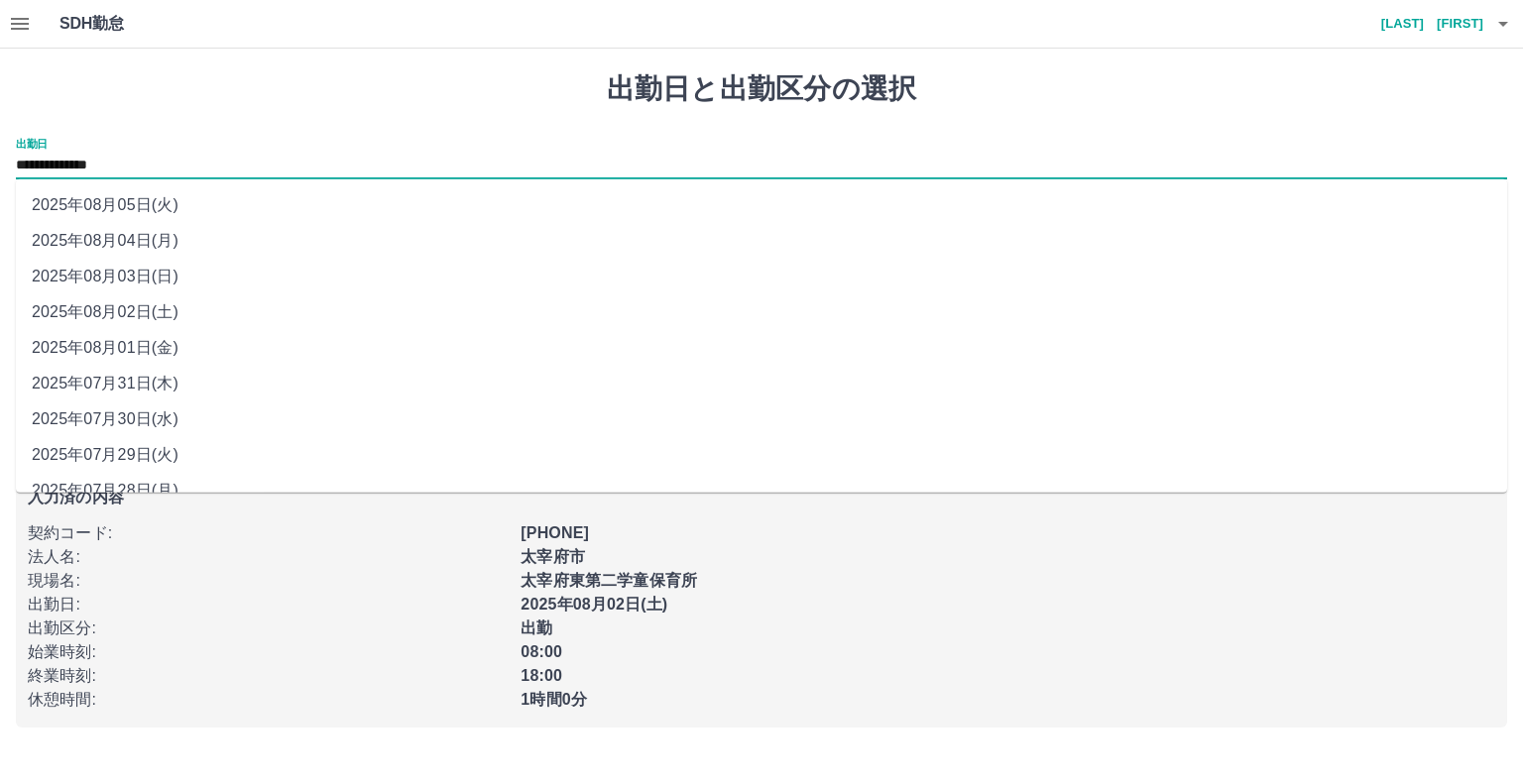 click on "2025年08月04日(月)" at bounding box center (762, 241) 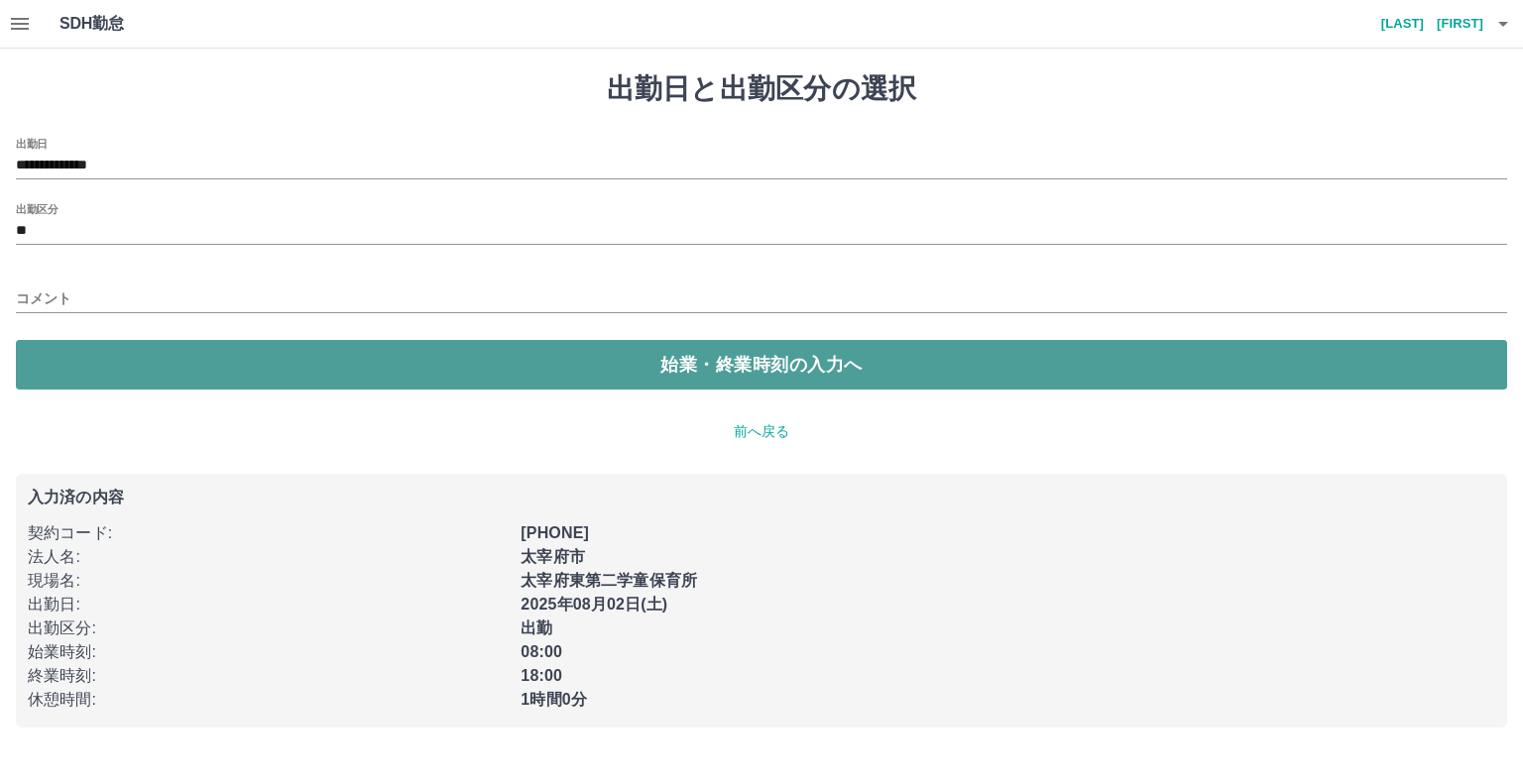 click on "始業・終業時刻の入力へ" at bounding box center [762, 365] 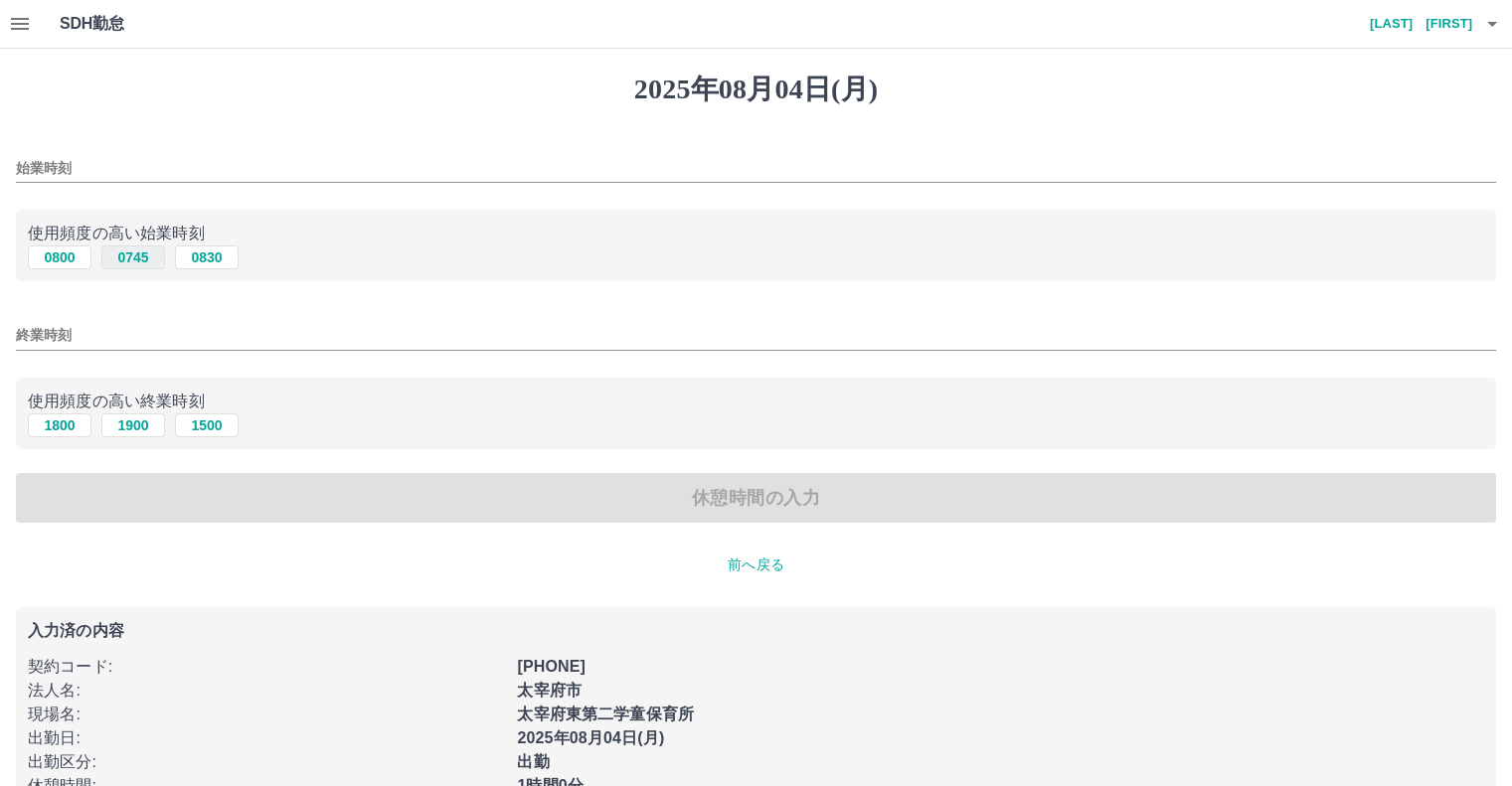click on "0745" at bounding box center [133, 257] 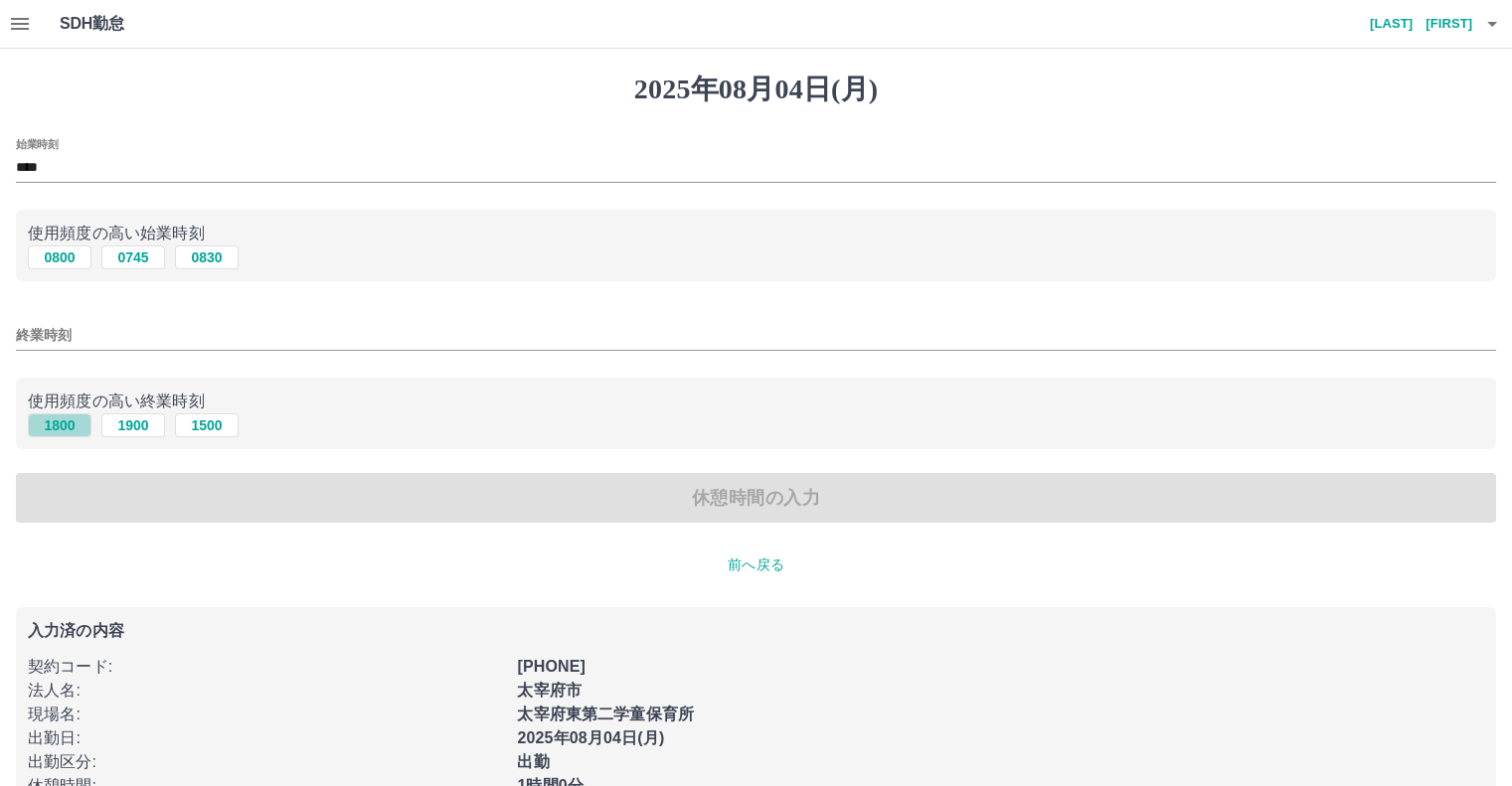 click on "1800" at bounding box center [60, 425] 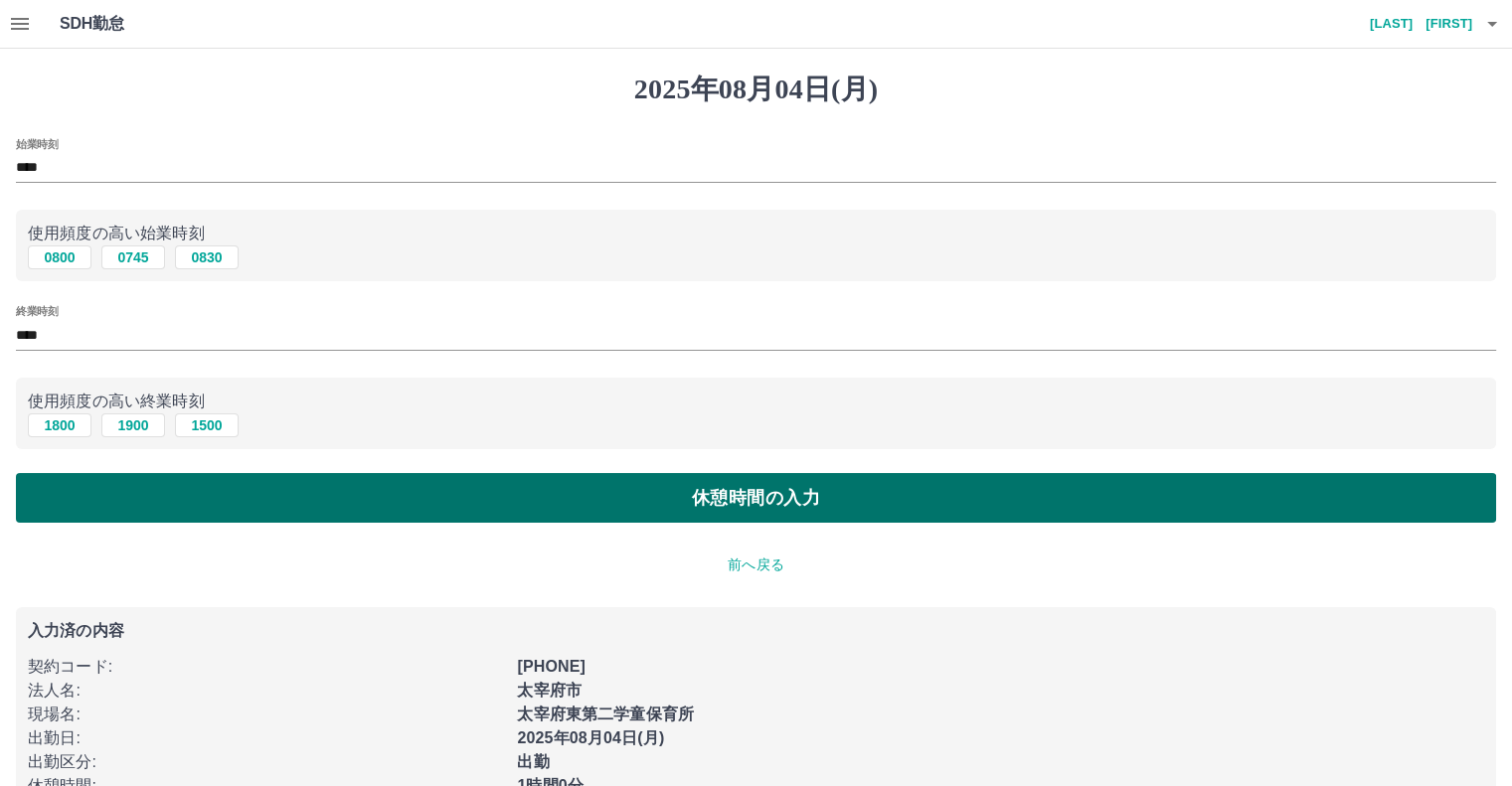click on "休憩時間の入力" at bounding box center (756, 498) 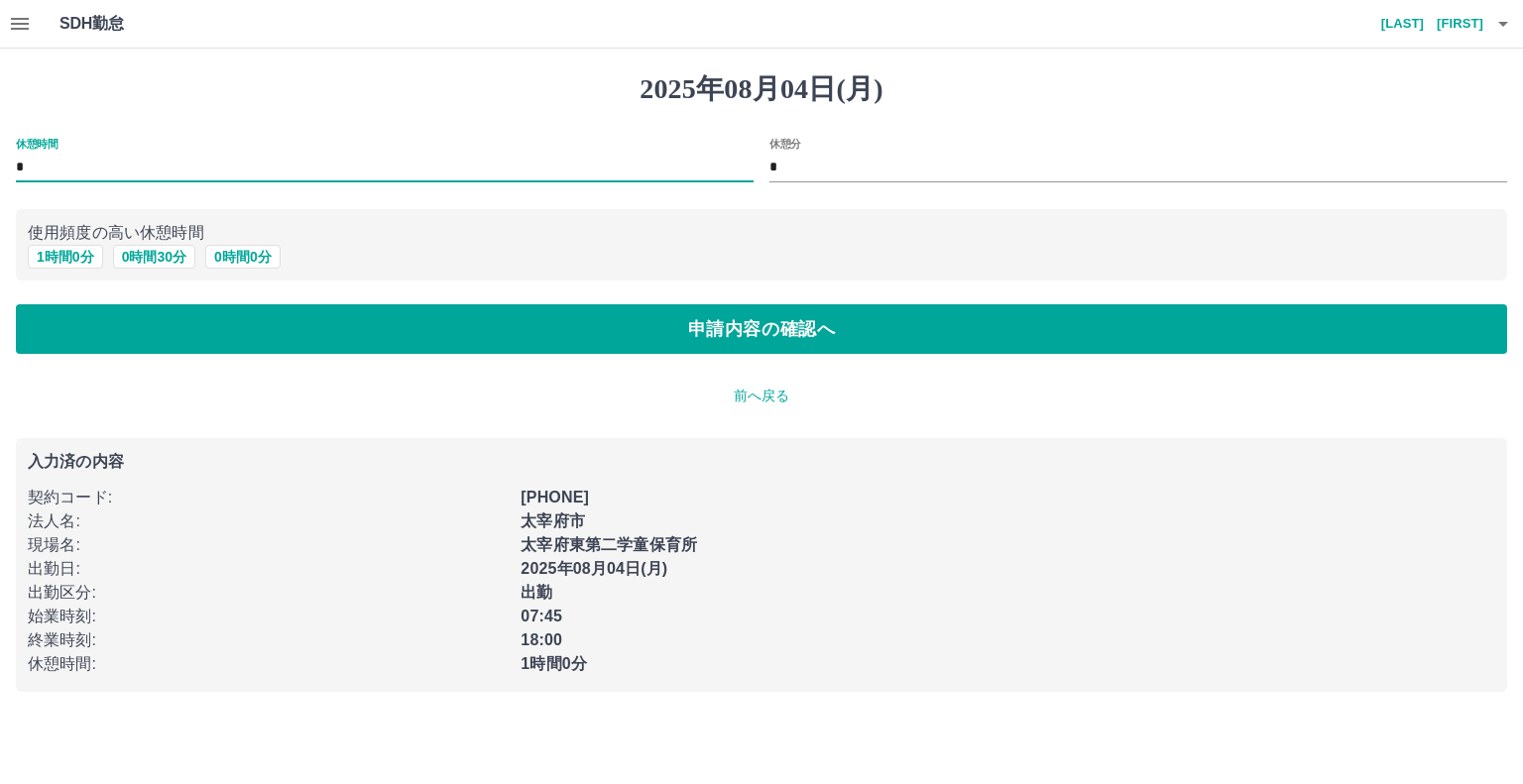 click on "*" at bounding box center [385, 168] 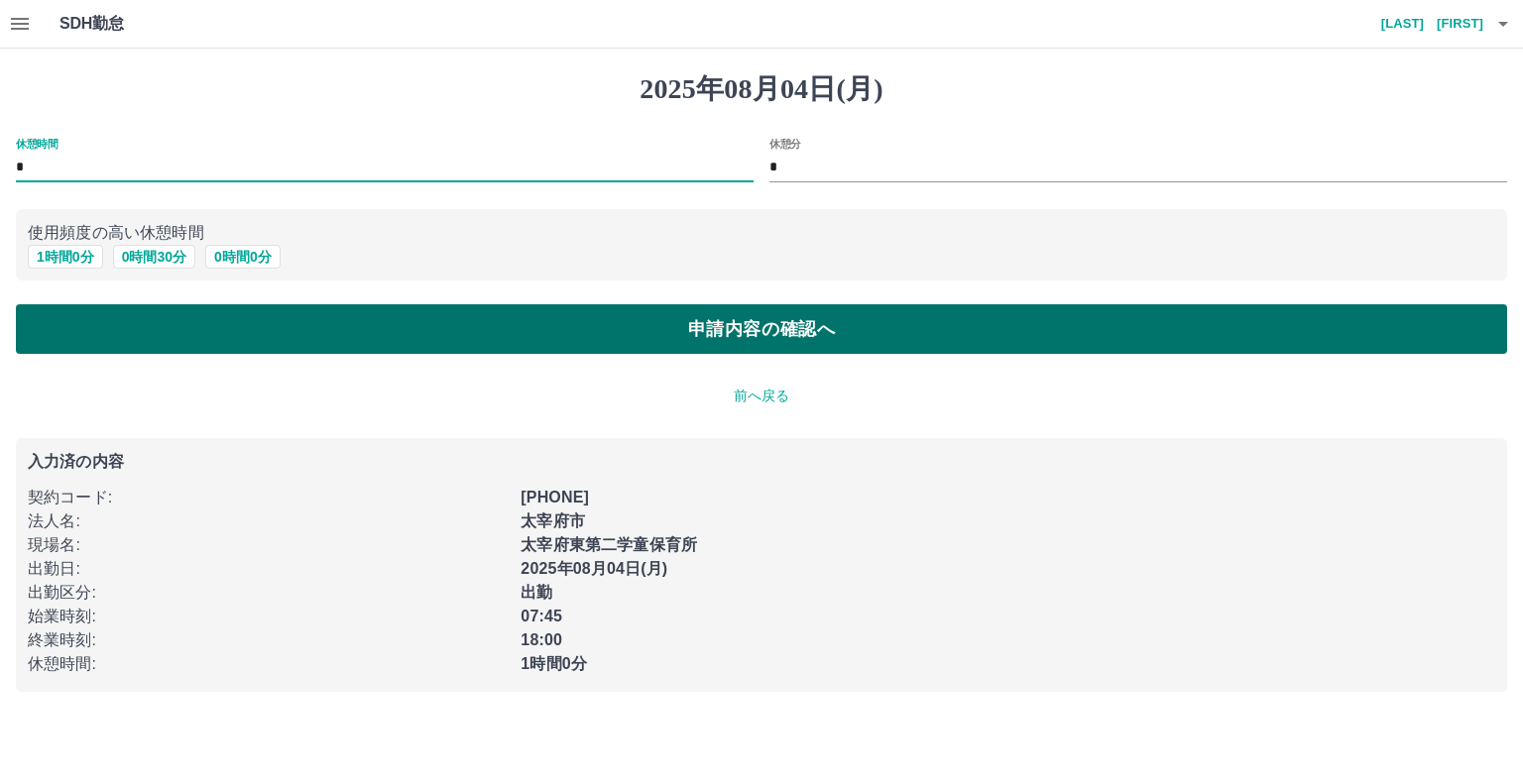 type on "*" 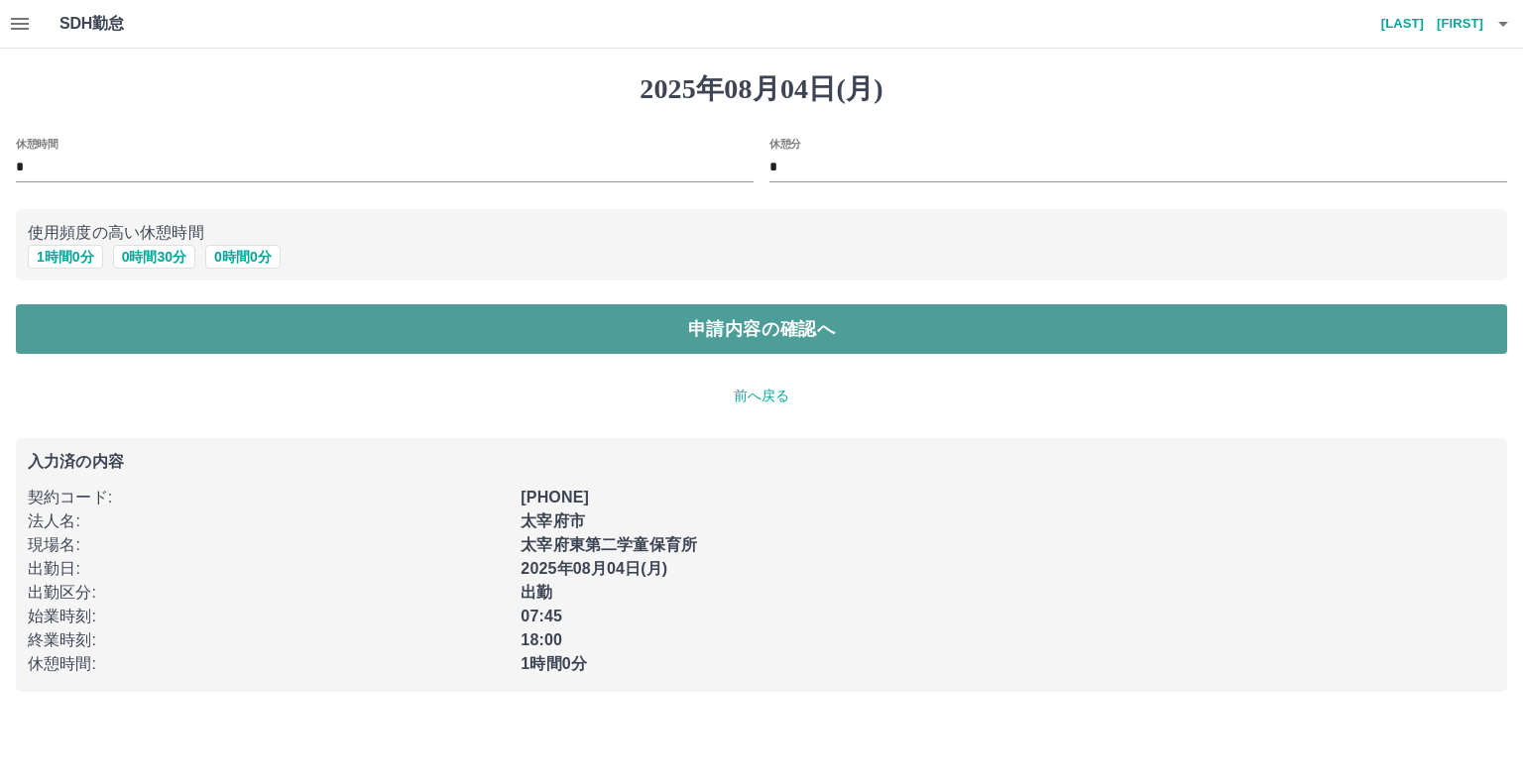 click on "申請内容の確認へ" at bounding box center (762, 329) 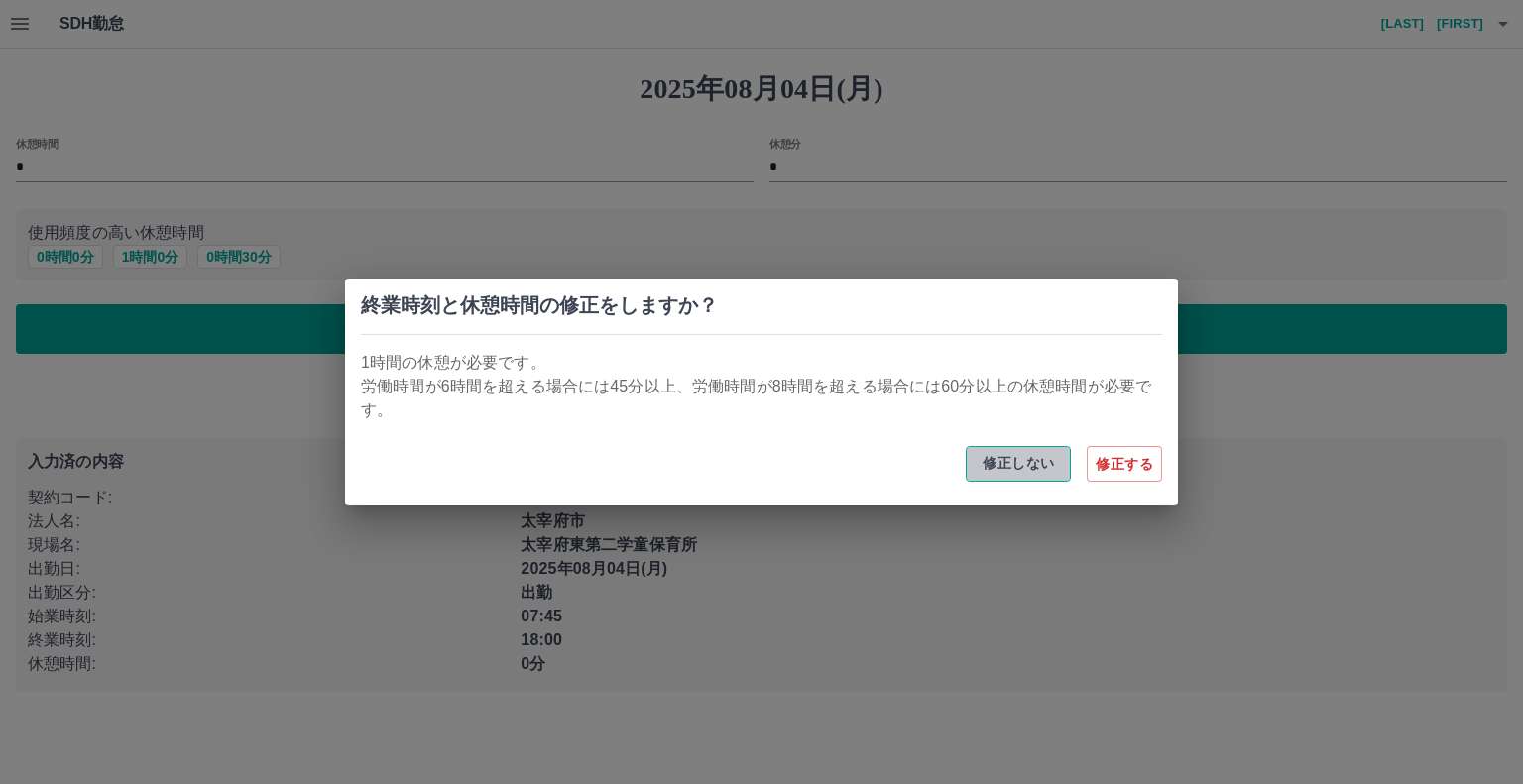 click on "修正しない" at bounding box center [1018, 464] 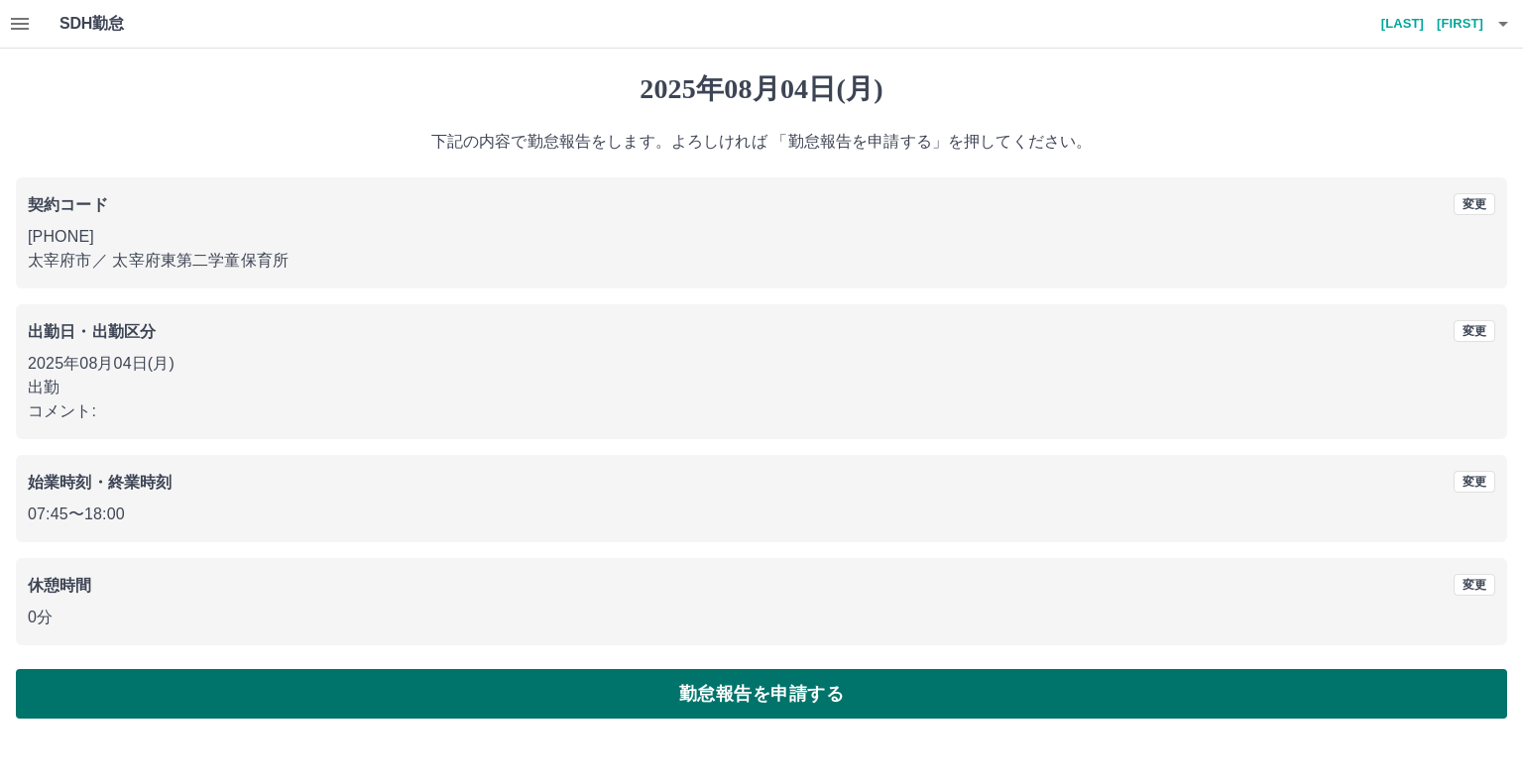 click on "勤怠報告を申請する" at bounding box center (762, 694) 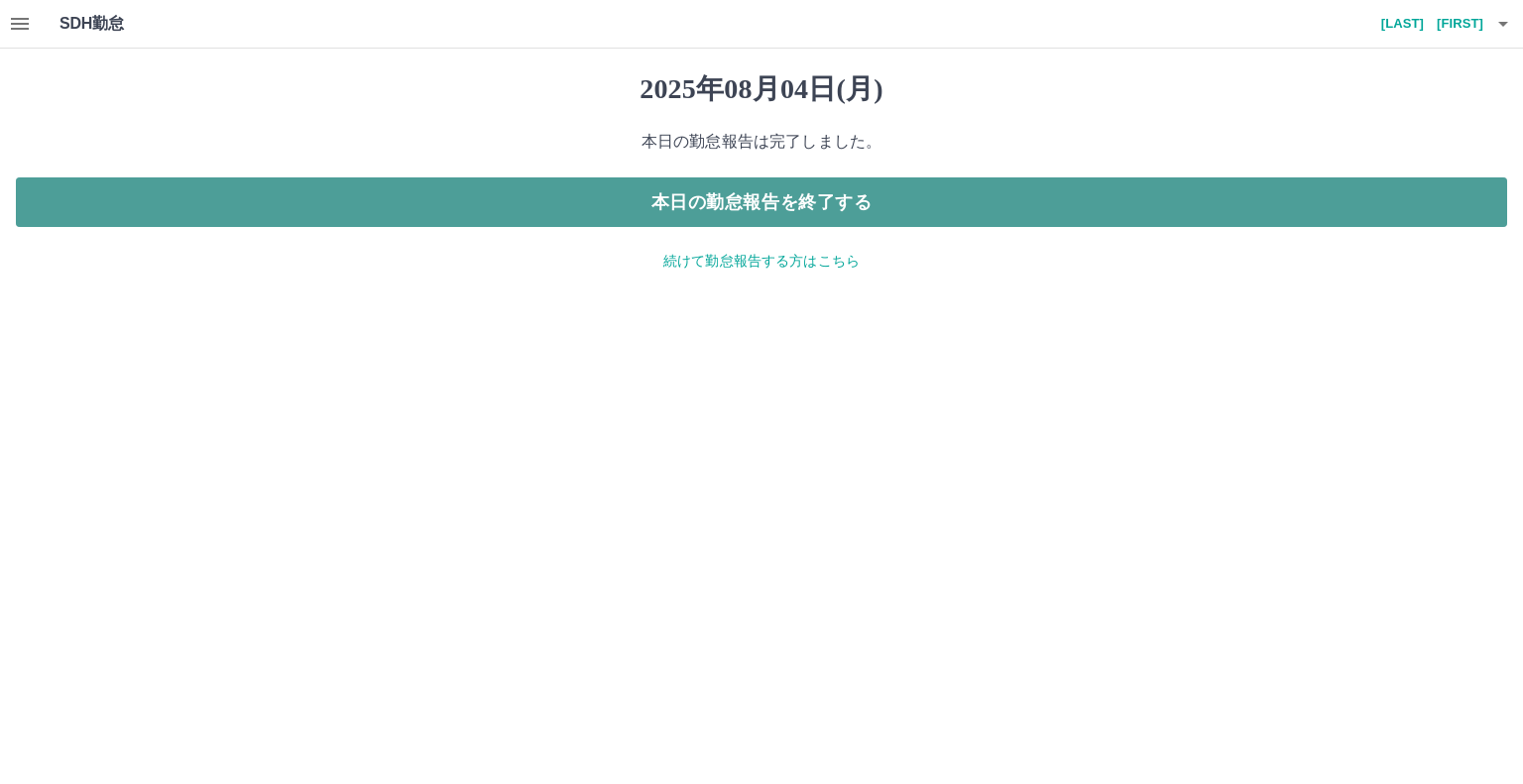 click on "本日の勤怠報告を終了する" at bounding box center [762, 202] 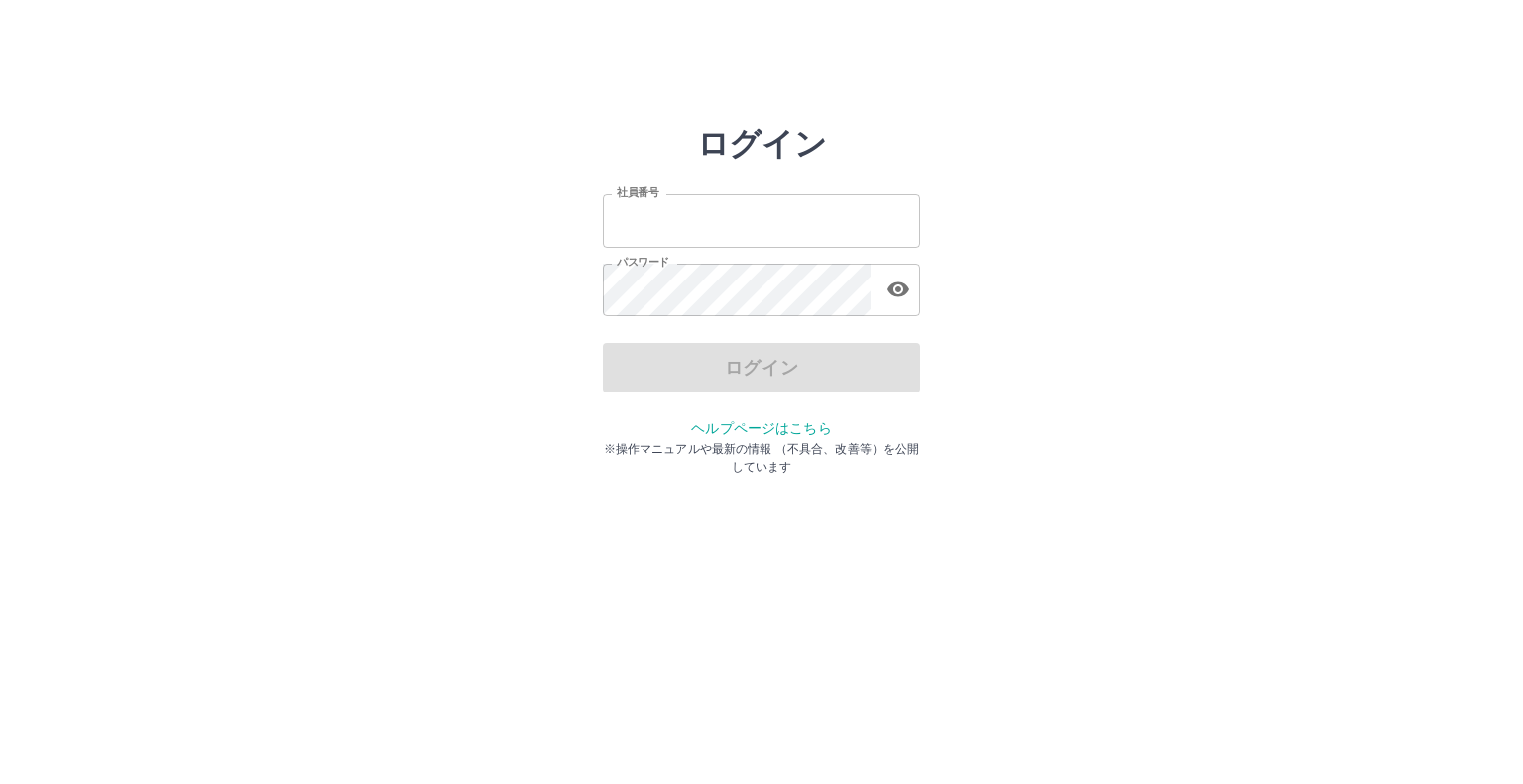 scroll, scrollTop: 0, scrollLeft: 0, axis: both 